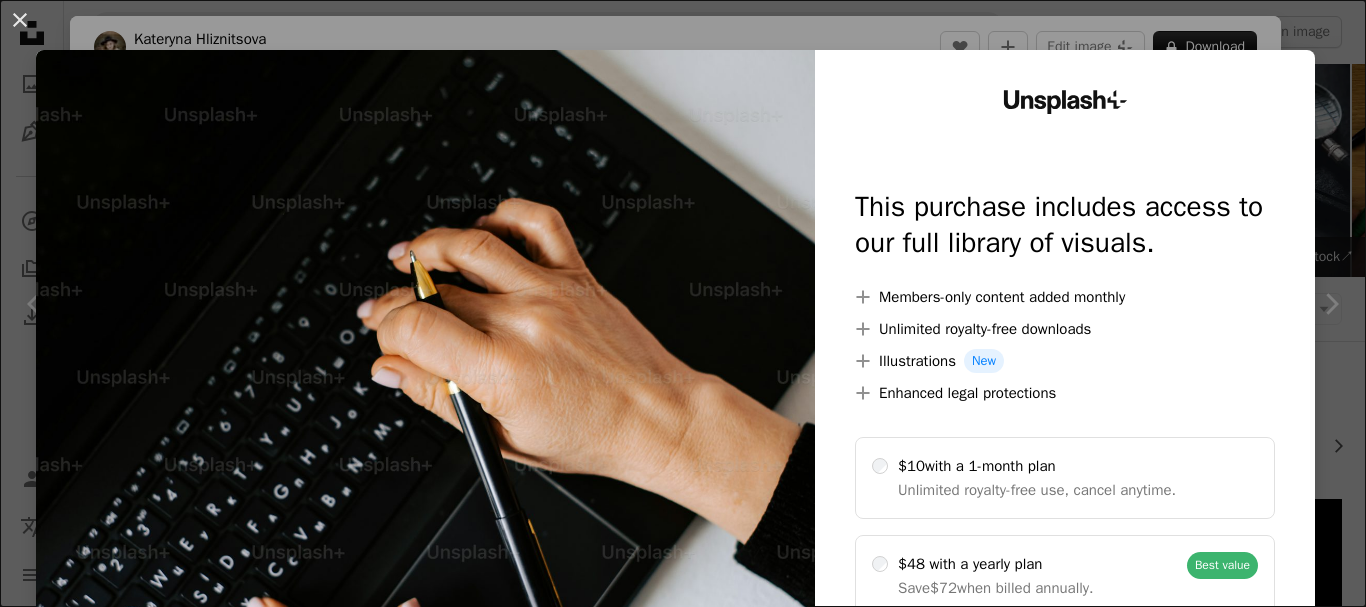 scroll, scrollTop: 2800, scrollLeft: 0, axis: vertical 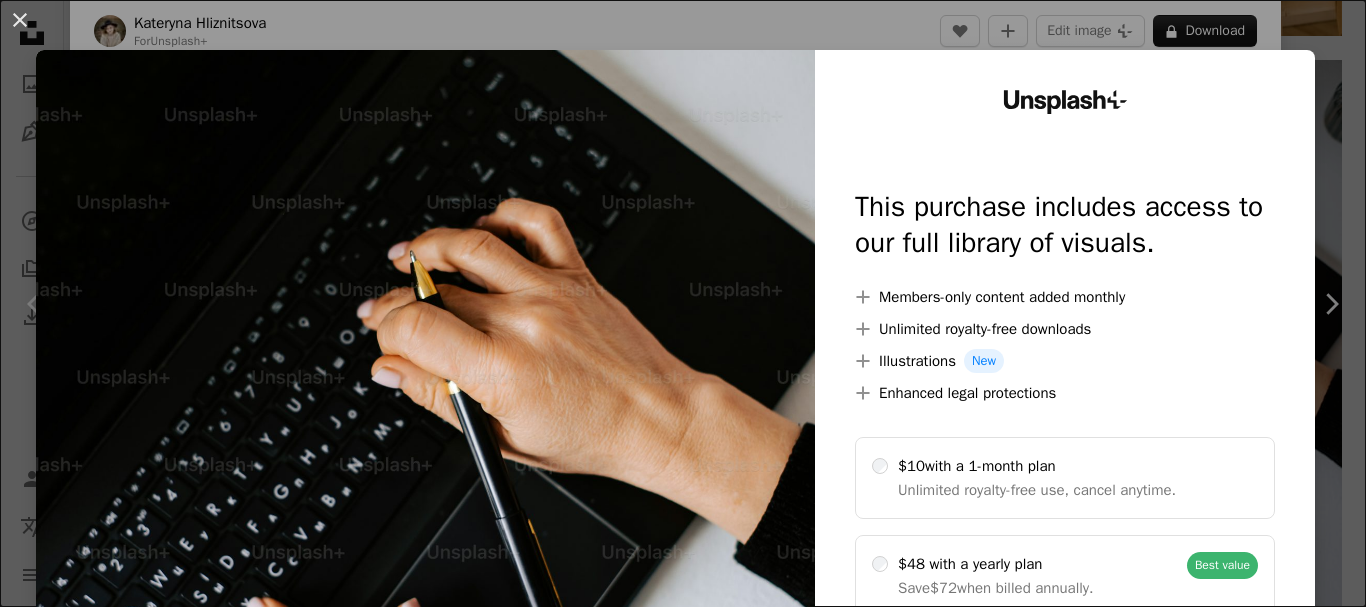 click on "An X shape Unsplash+ This purchase includes access to our full library of visuals. A plus sign Members-only content added monthly A plus sign Unlimited royalty-free downloads A plus sign Illustrations  New A plus sign Enhanced legal protections $10  with a 1-month plan Unlimited royalty-free use, cancel anytime. $48   with a yearly plan Save  $72  when billed annually. Best value Continue with purchase Taxes where applicable. Renews automatically. Cancel anytime." at bounding box center [683, 303] 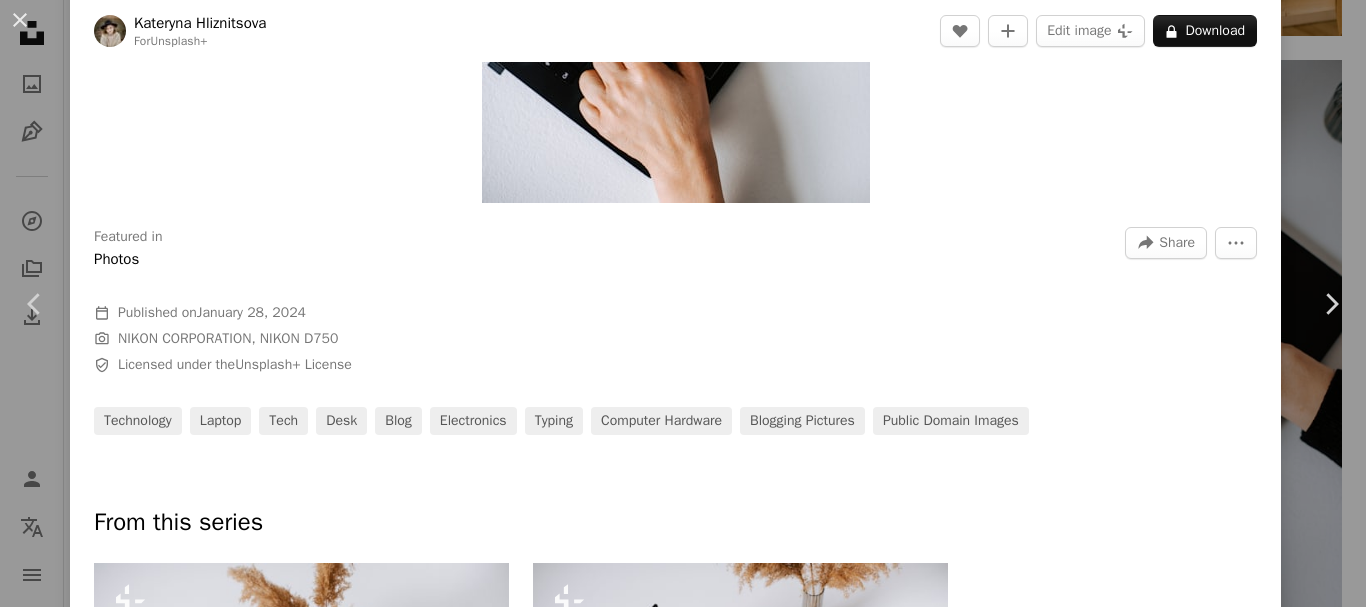 scroll, scrollTop: 500, scrollLeft: 0, axis: vertical 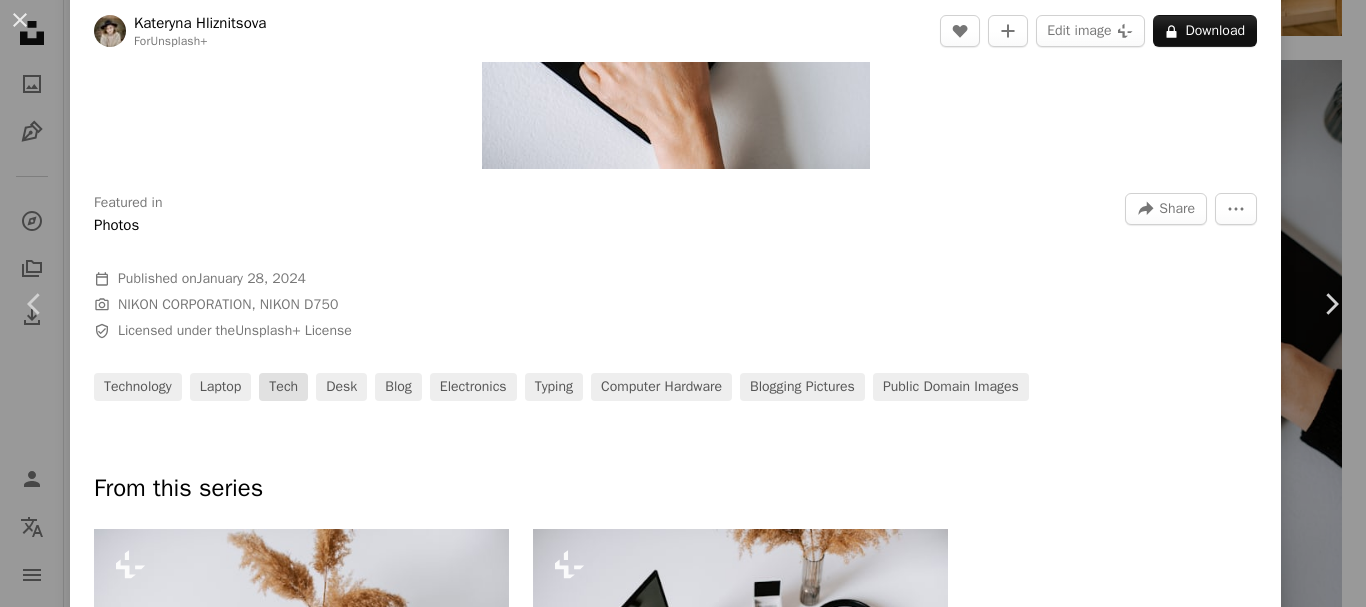 click on "tech" at bounding box center (283, 387) 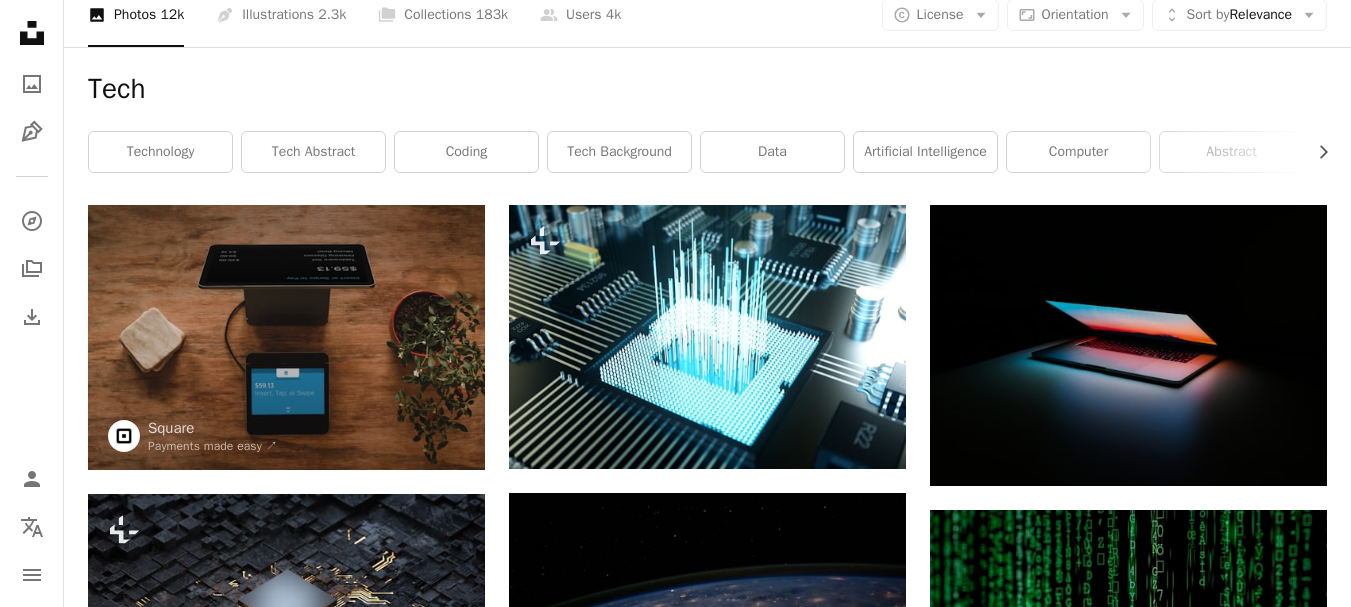 scroll, scrollTop: 100, scrollLeft: 0, axis: vertical 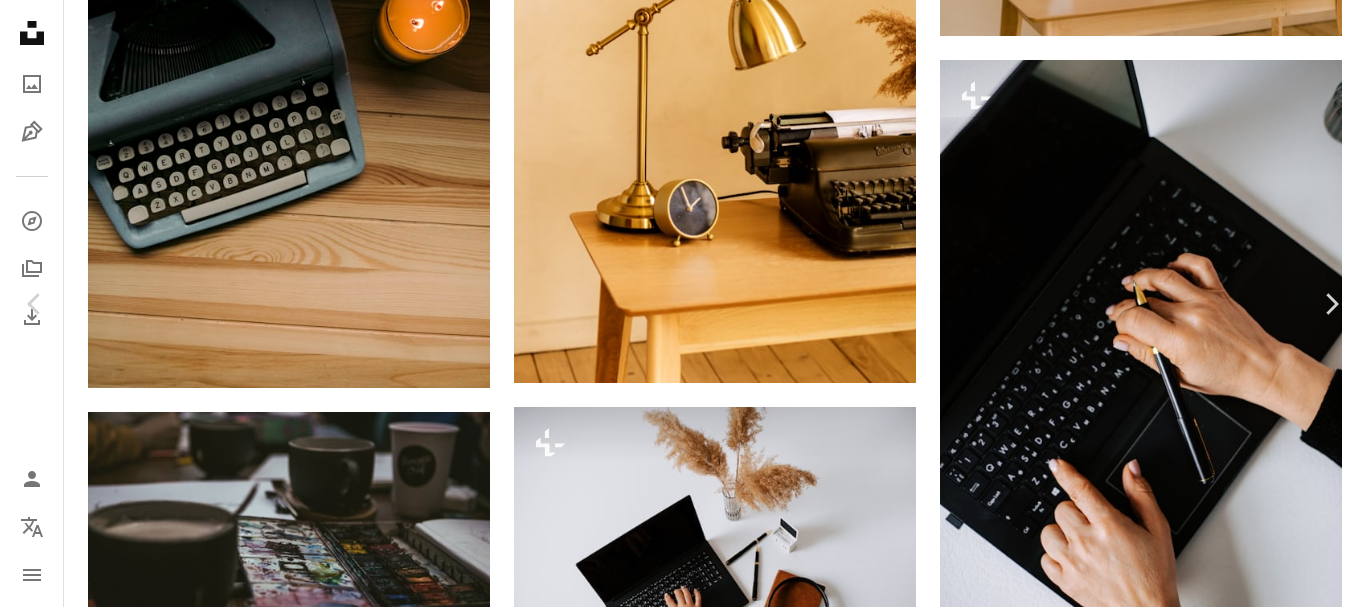 click on "laptop" at bounding box center (221, 4043) 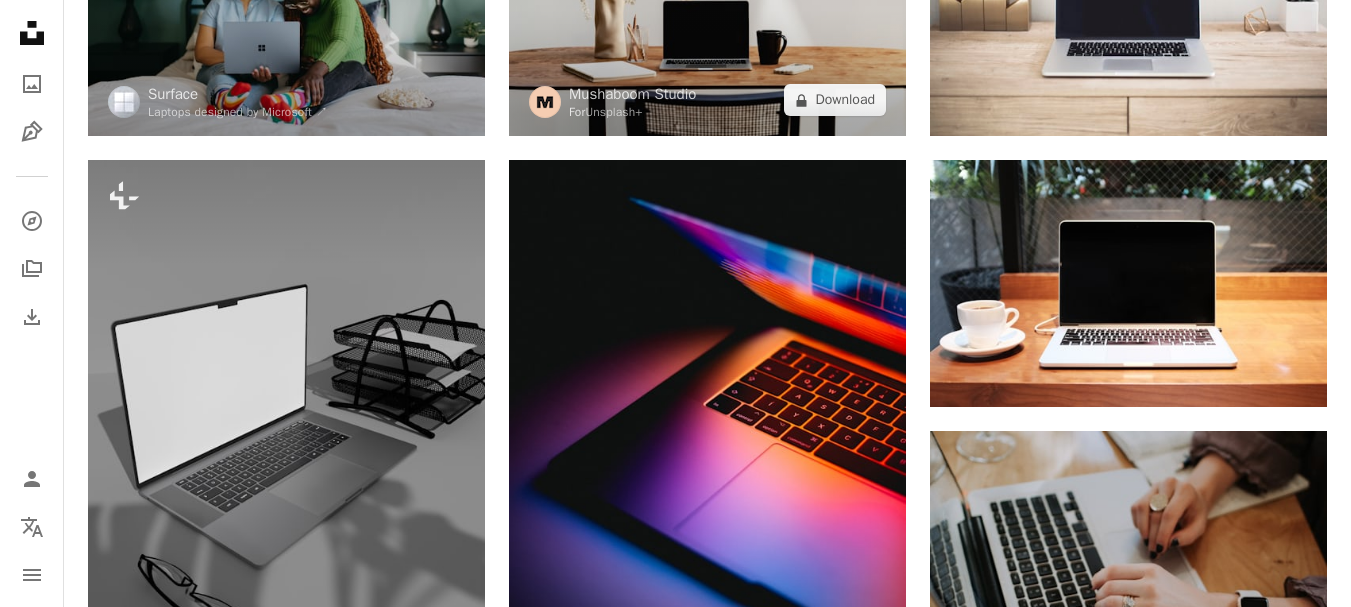 scroll, scrollTop: 600, scrollLeft: 0, axis: vertical 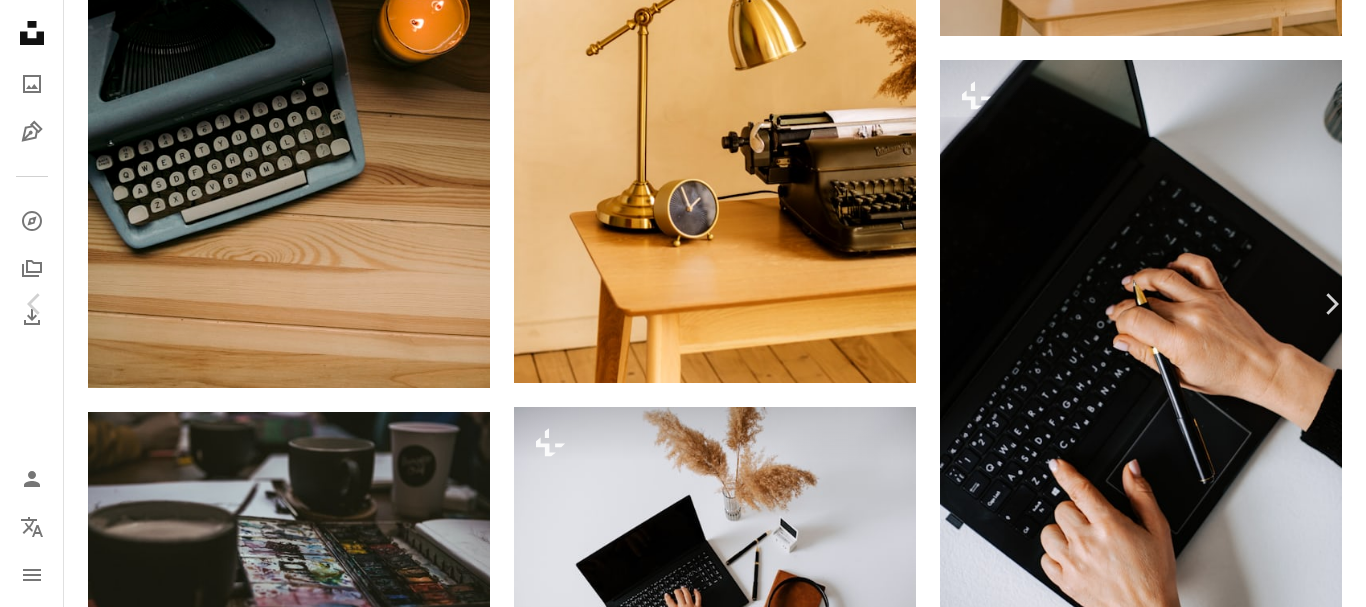 click on "A X shape Chevron left Chevron right [FIRST] [LAST] For Unsplash+ A heart A plus sign Edit image Plus sign for Unsplash+ A lock Download Zoom in Featured in Photos A forward-right arrow Share More Actions Calendar outlined Published on January 28, 2024 Camera NIKON CORPORATION, NIKON D750 Safety Licensed under the Unsplash+ License technology laptop tech desk blog electronics typing computer hardware Blogging Pictures Public domain images From this series Plus sign for Unsplash+ Plus sign for Unsplash+ Related images Plus sign for Unsplash+ A heart A plus sign [FIRST] [LAST] For Unsplash+ A lock Download Plus sign for Unsplash+ A heart A plus sign [FIRST] [LAST] For Unsplash+ A lock Download Plus sign for Unsplash+ A heart A plus sign Getty Images For Unsplash+ A lock Download Plus sign for Unsplash+ A heart A plus sign [FIRST] [LAST] For Unsplash+ A lock Download Plus sign for Unsplash+ A heart A plus sign Getty Images For Unsplash+ A lock Download Plus sign for Unsplash+ A heart" at bounding box center [683, 4059] 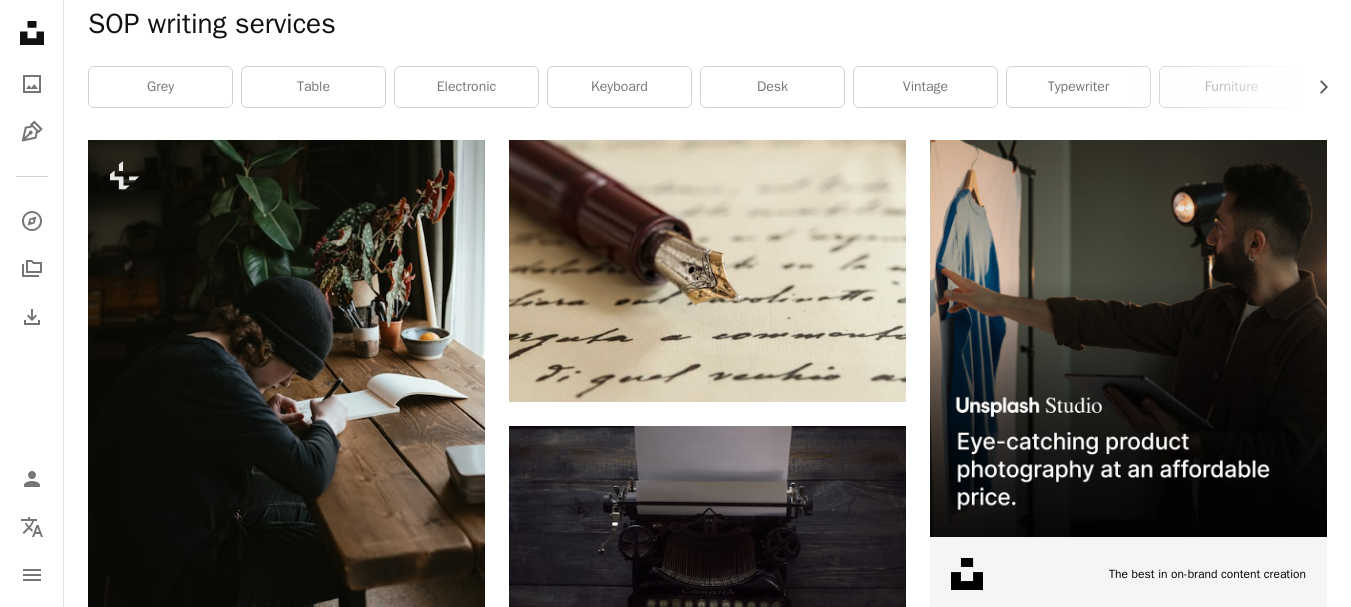scroll, scrollTop: 0, scrollLeft: 0, axis: both 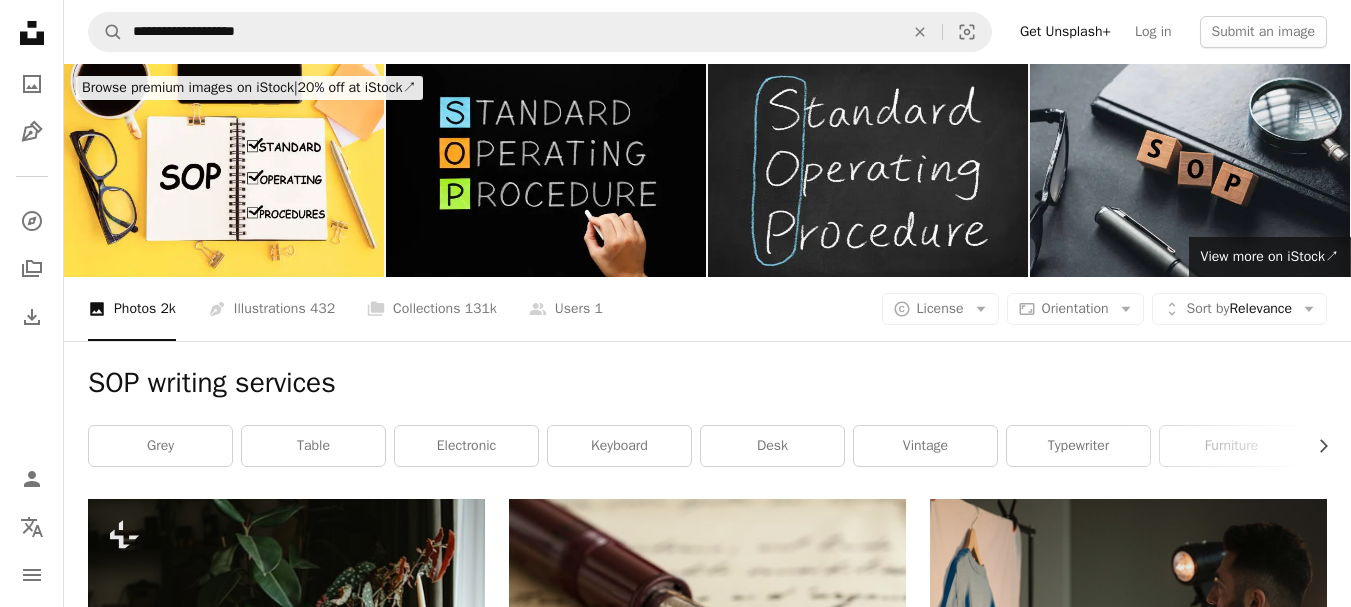 click on "Unsplash logo Unsplash Home" 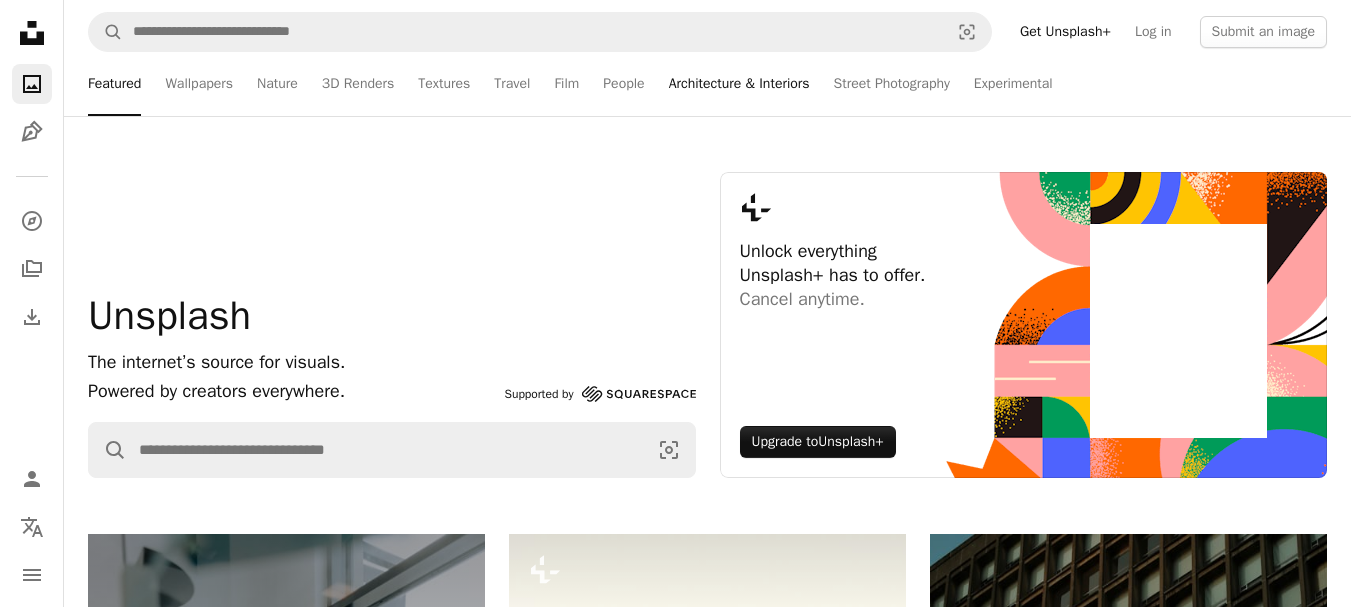 scroll, scrollTop: 100, scrollLeft: 0, axis: vertical 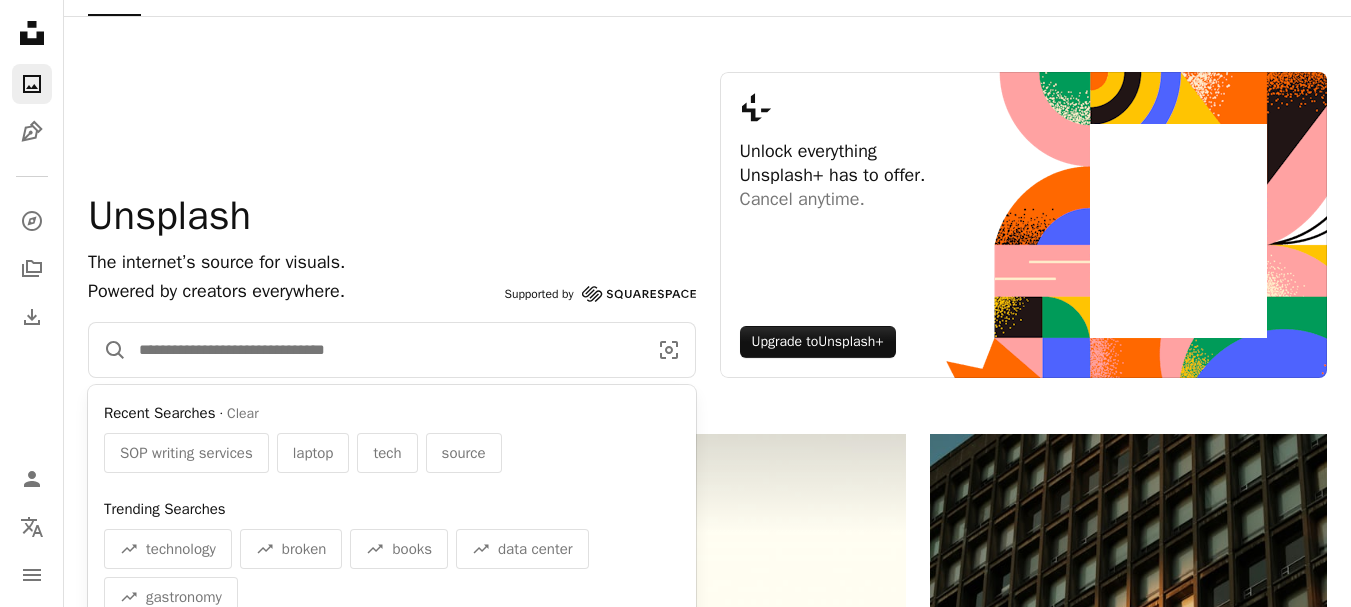 click at bounding box center (385, 350) 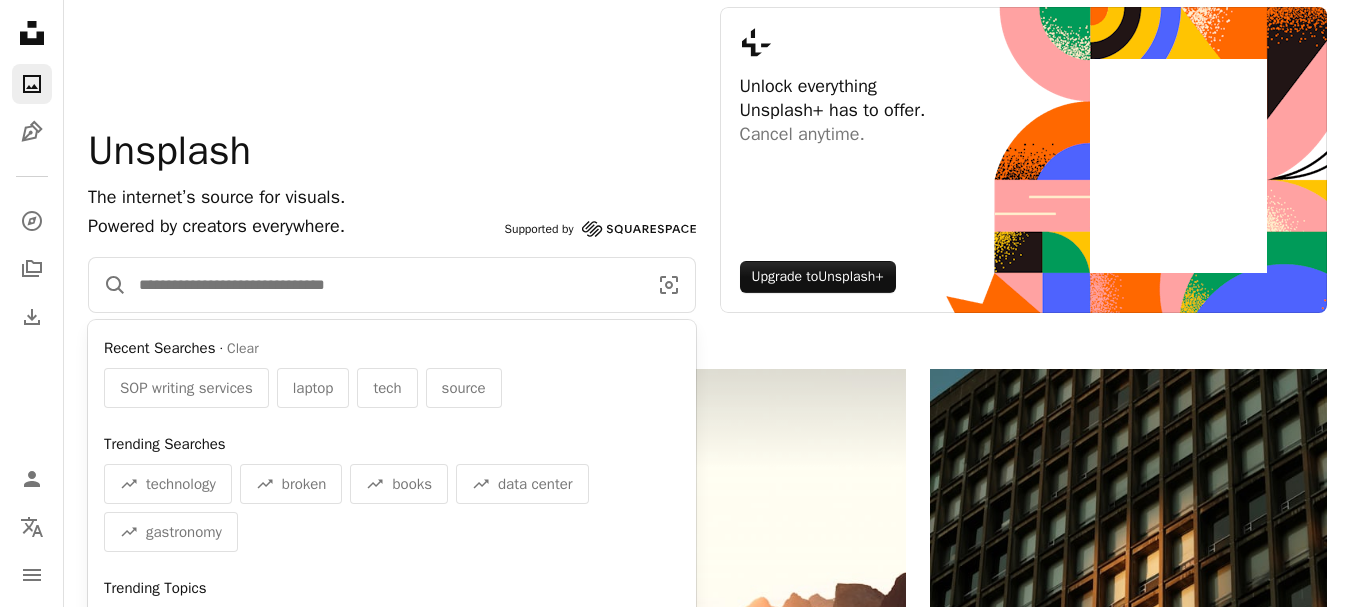 scroll, scrollTop: 300, scrollLeft: 0, axis: vertical 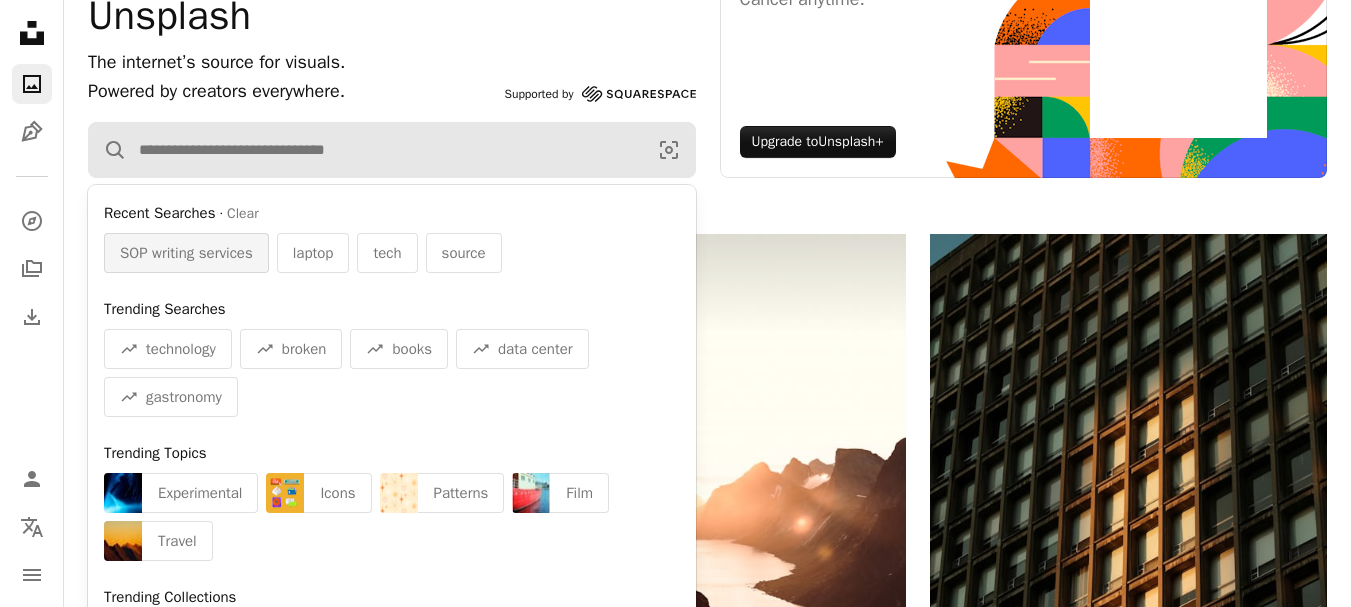 click on "SOP writing services" at bounding box center (186, 253) 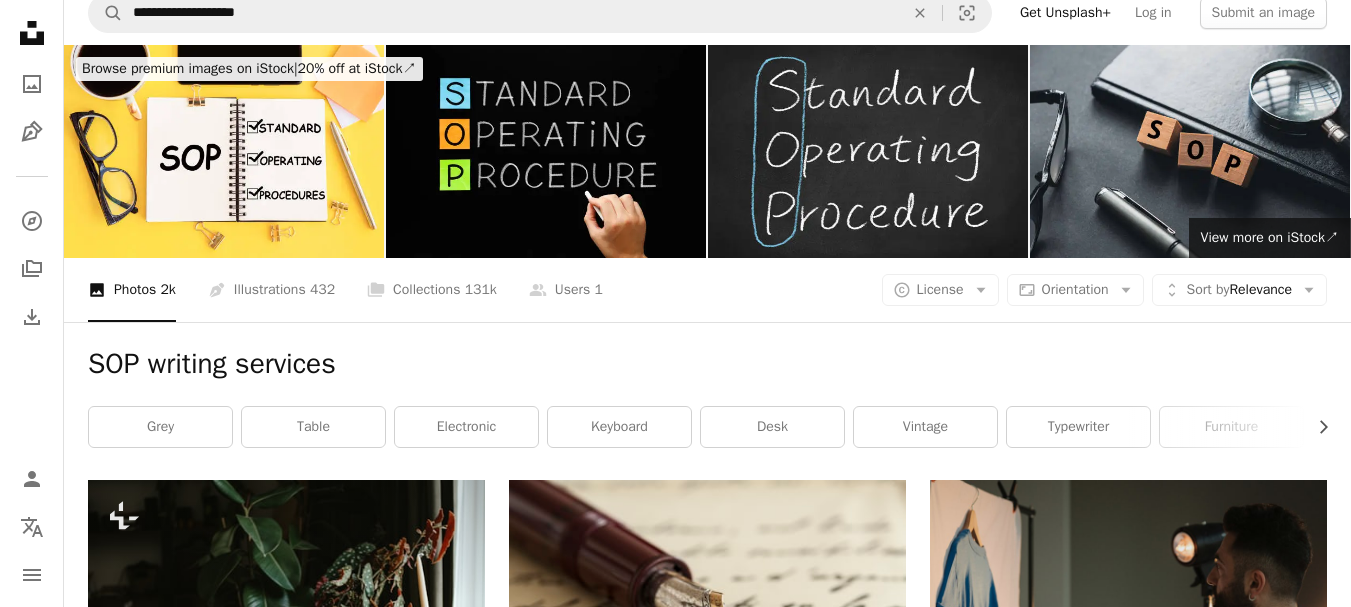 scroll, scrollTop: 0, scrollLeft: 0, axis: both 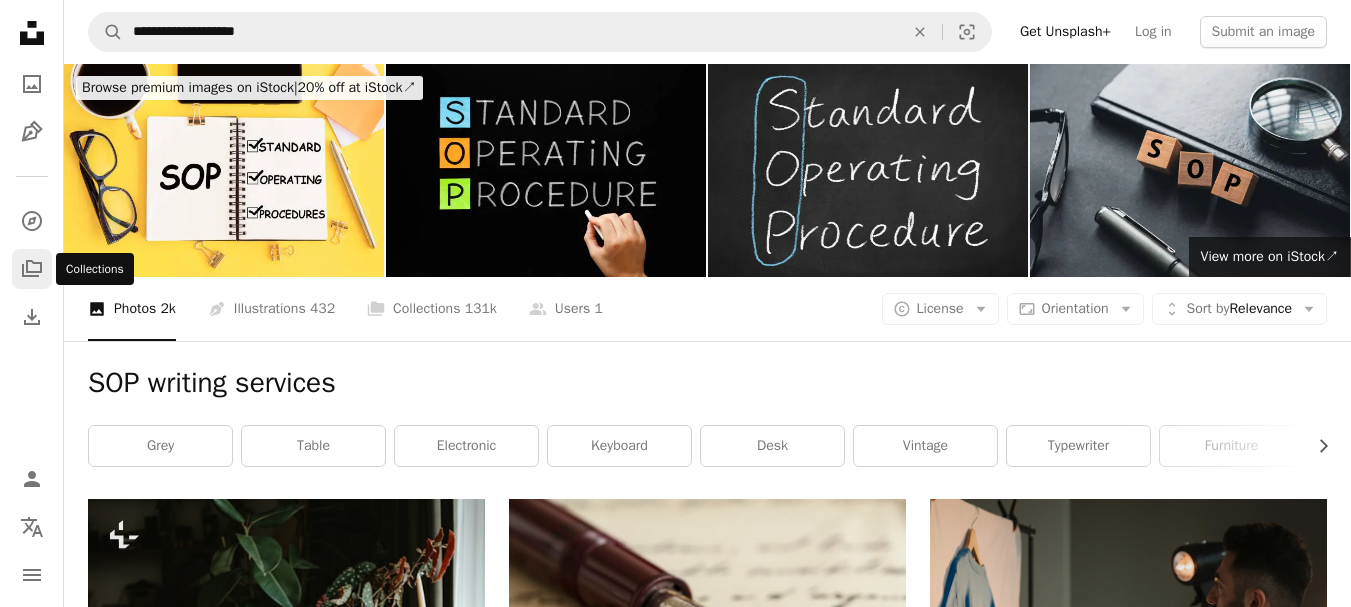 click 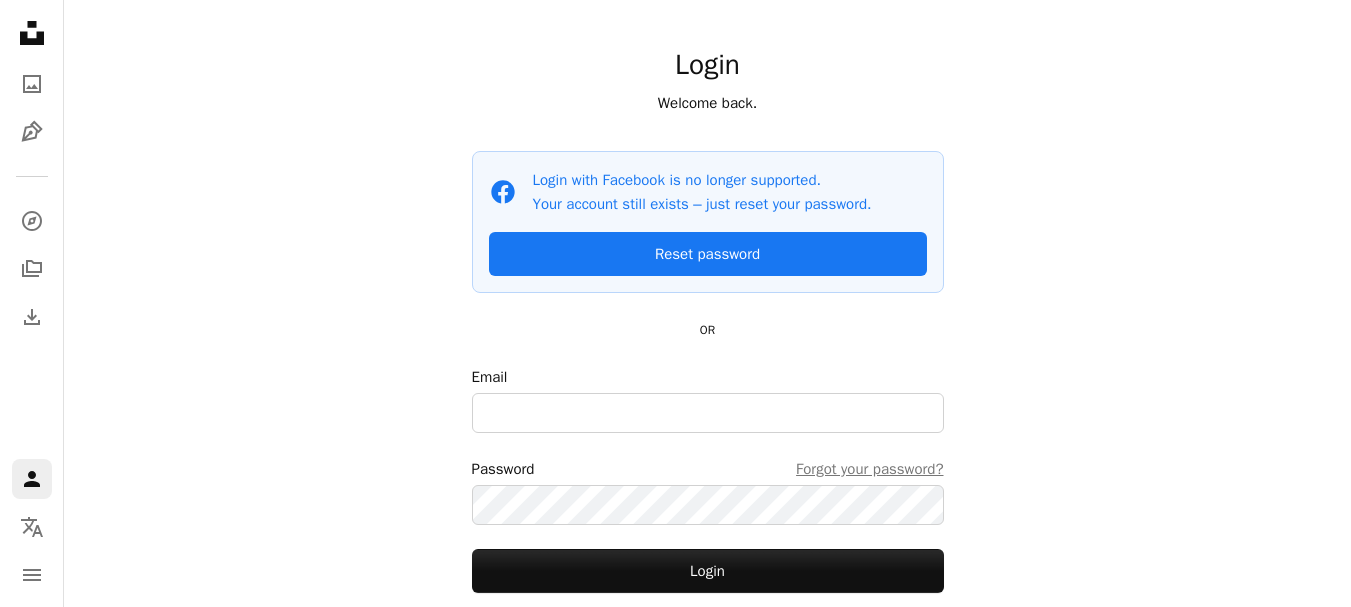 scroll, scrollTop: 100, scrollLeft: 0, axis: vertical 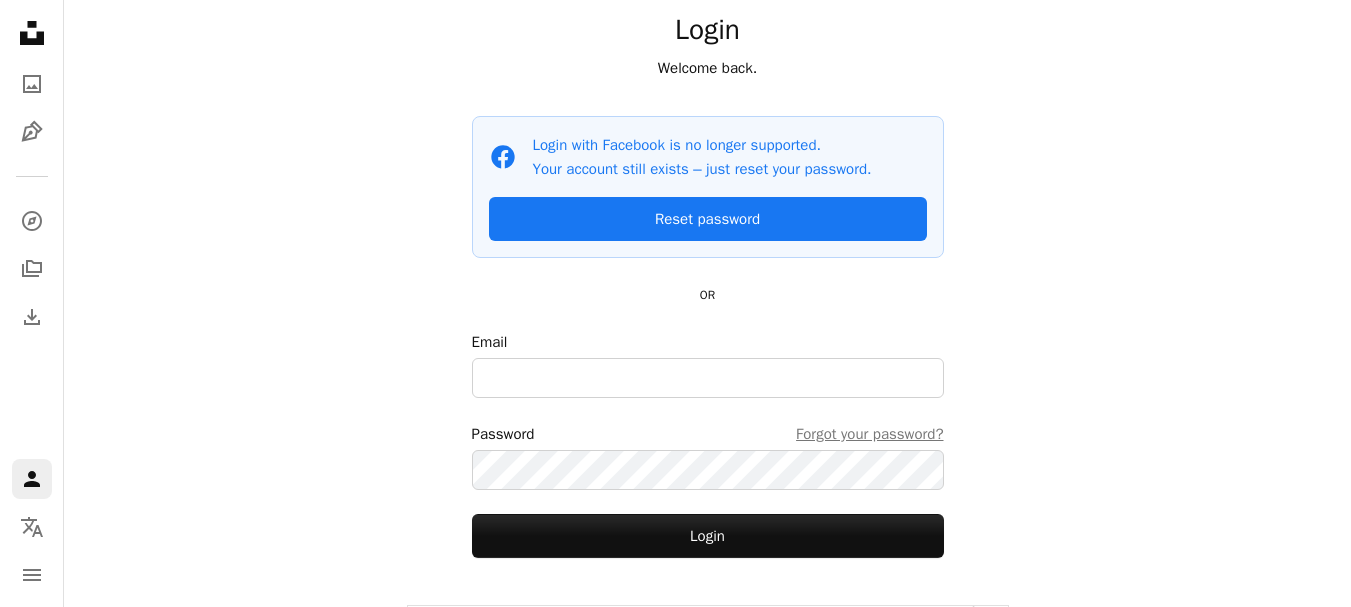click on "Email Password Forgot your password? Login" at bounding box center (708, 444) 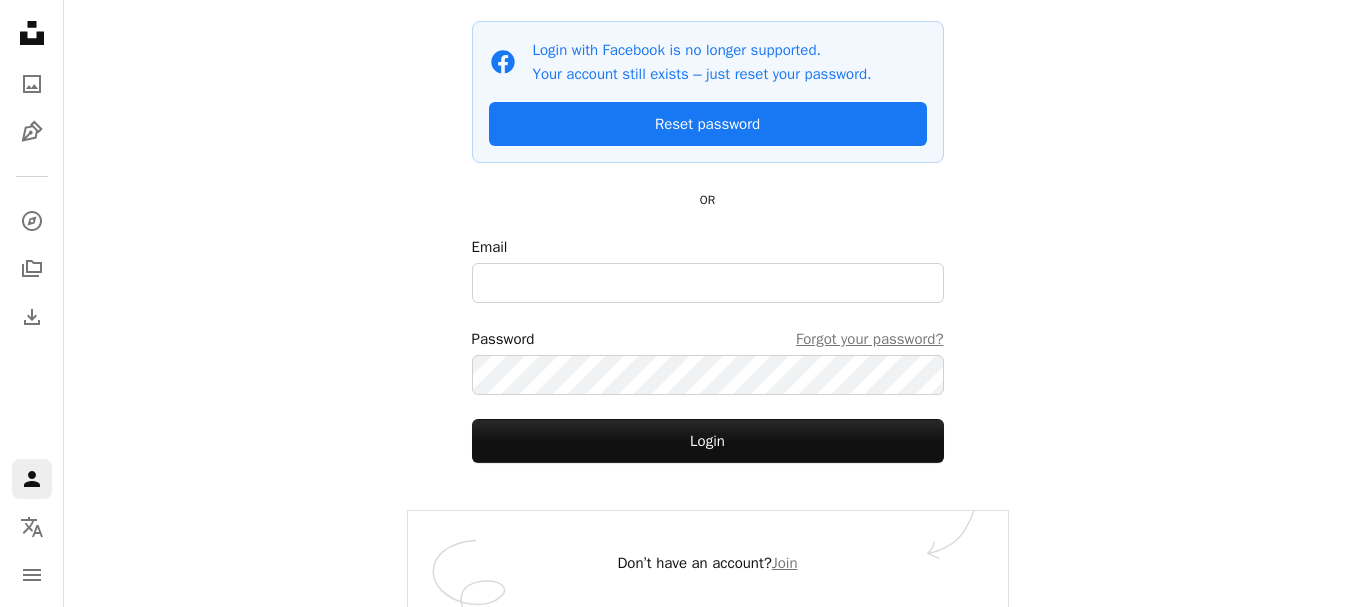 scroll, scrollTop: 203, scrollLeft: 0, axis: vertical 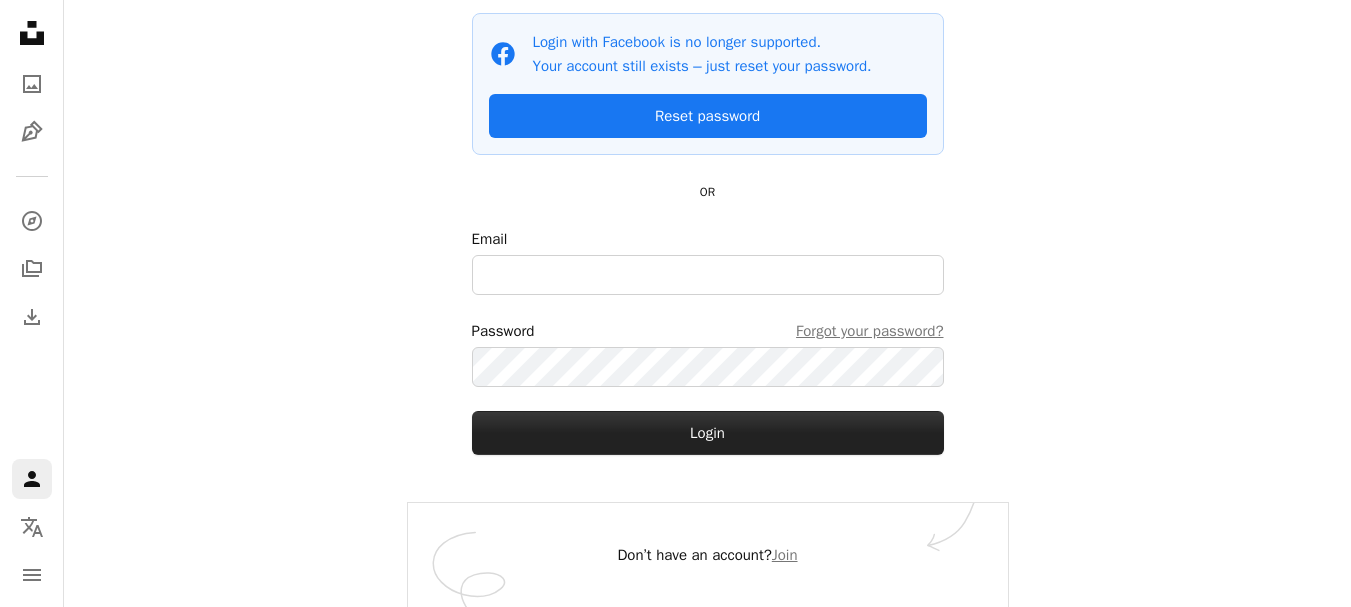 click on "Login" at bounding box center (708, 433) 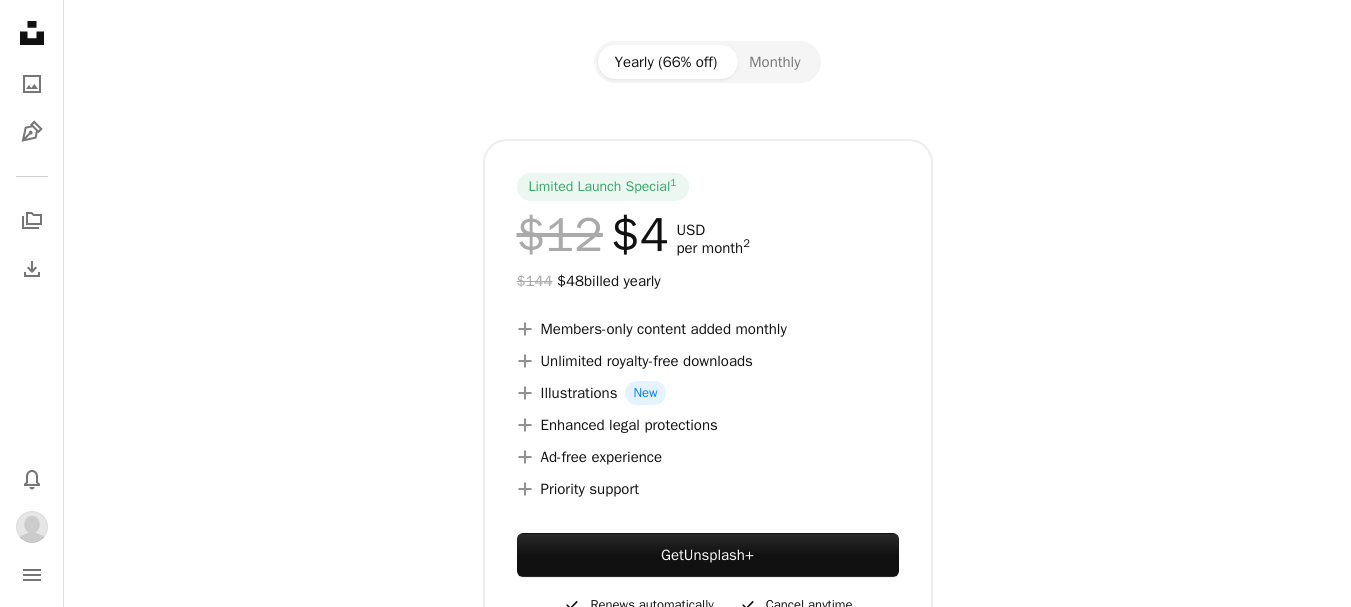 scroll, scrollTop: 0, scrollLeft: 0, axis: both 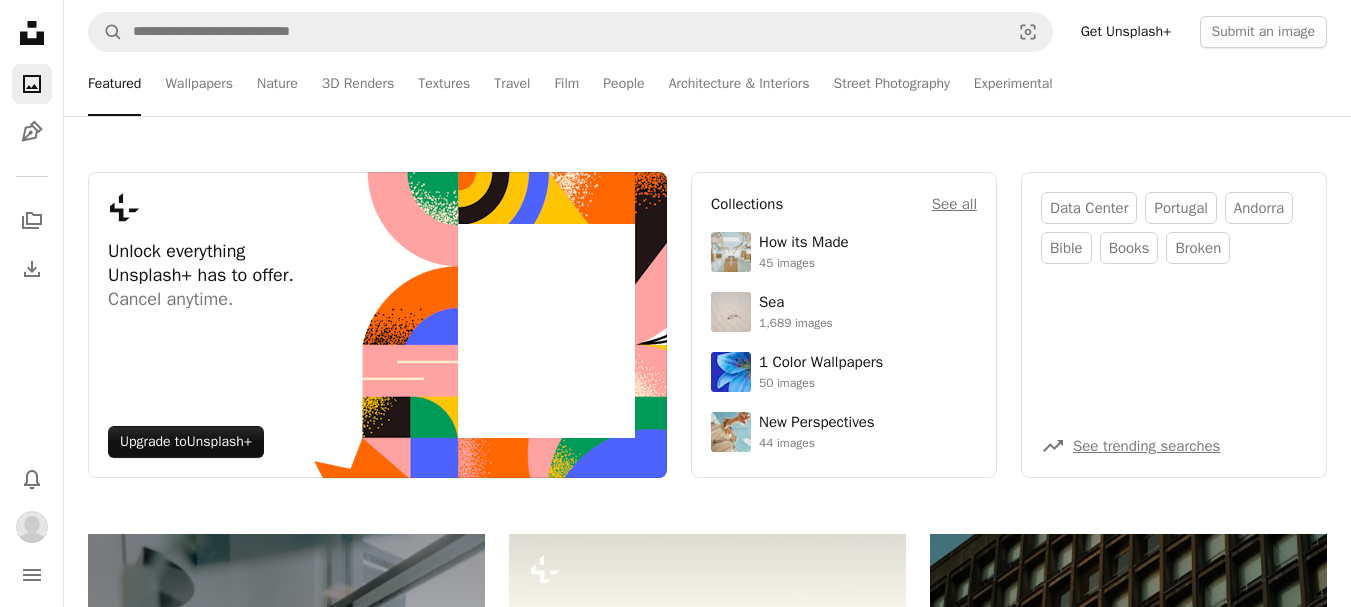 click on "Get Unsplash+" at bounding box center [1126, 32] 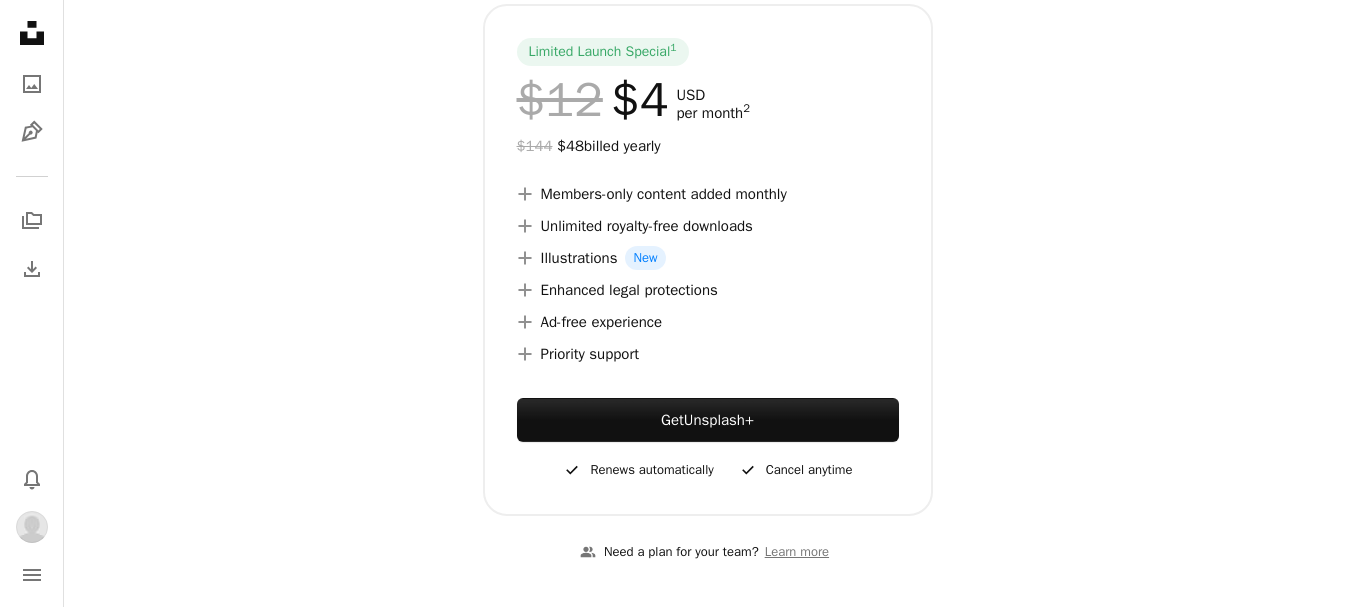 scroll, scrollTop: 400, scrollLeft: 0, axis: vertical 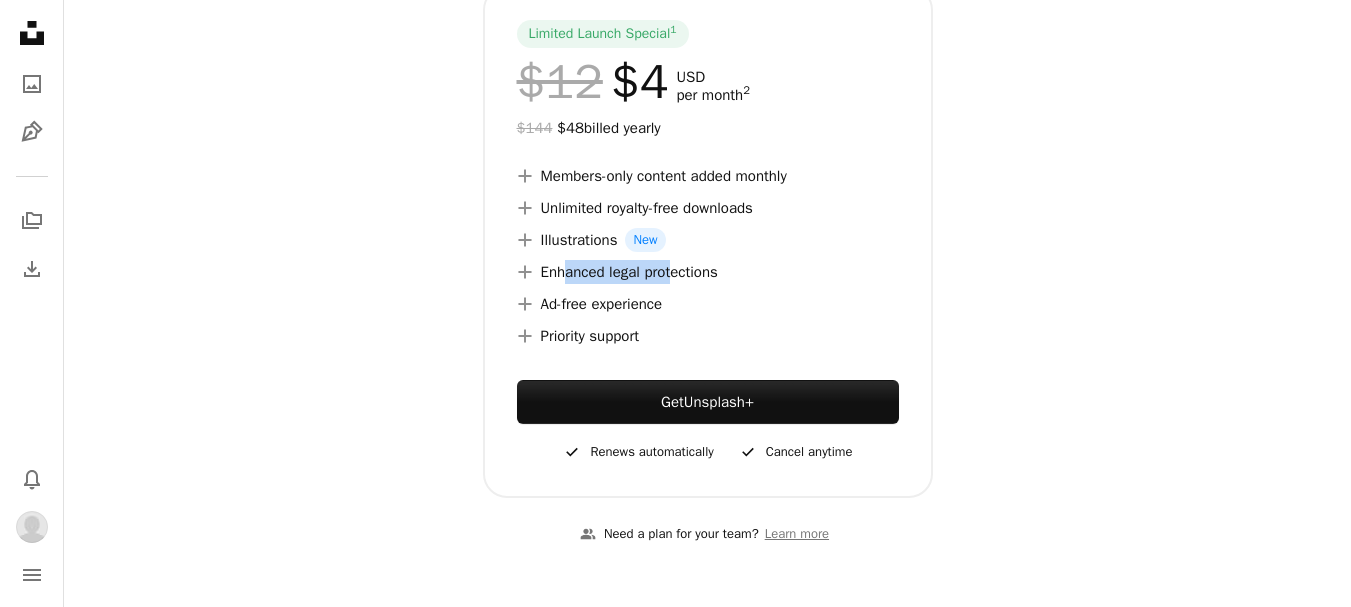 drag, startPoint x: 564, startPoint y: 271, endPoint x: 544, endPoint y: 238, distance: 38.587563 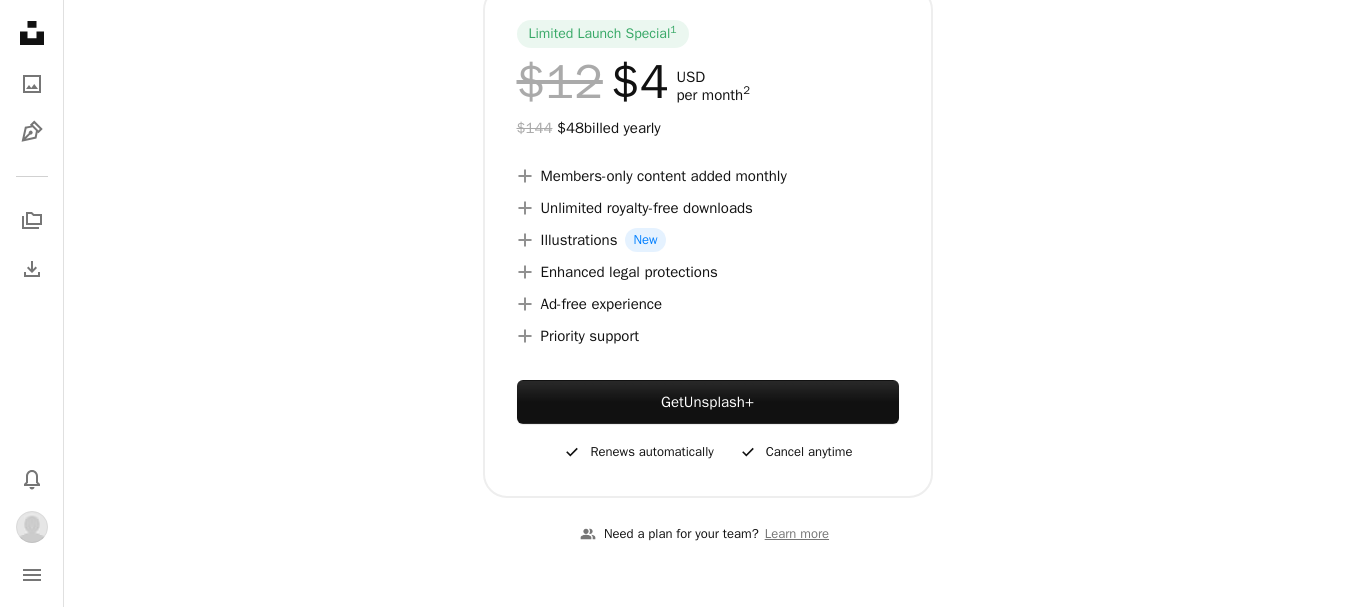 drag, startPoint x: 581, startPoint y: 241, endPoint x: 617, endPoint y: 218, distance: 42.72002 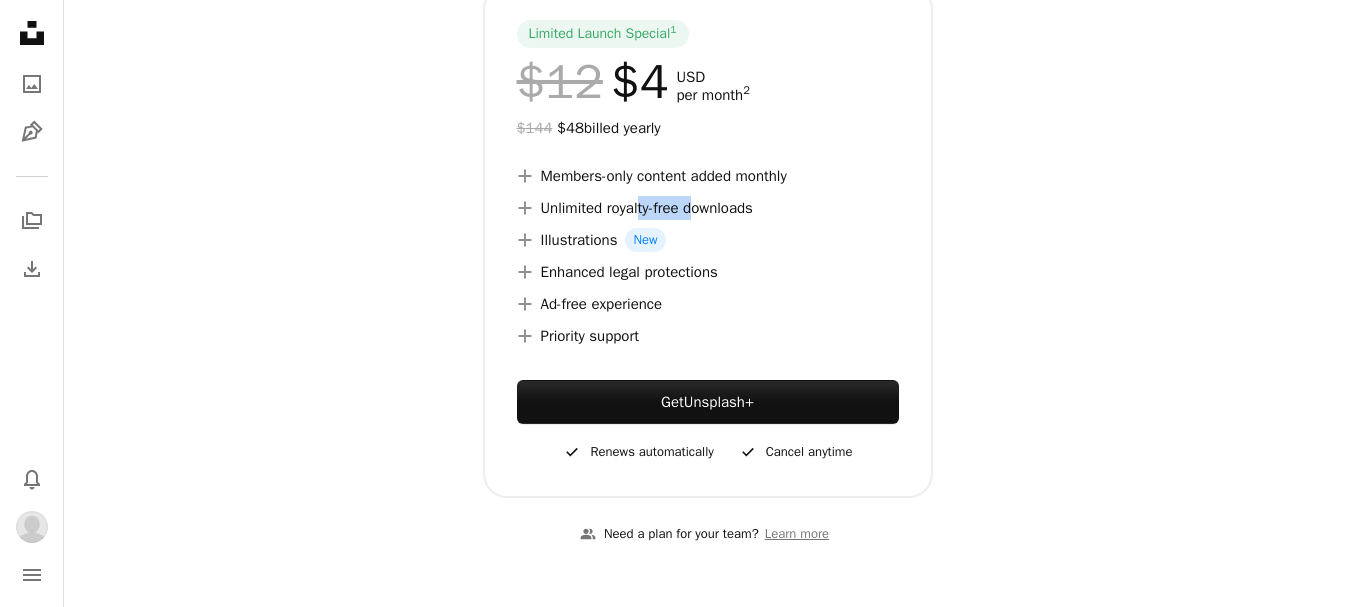 drag, startPoint x: 705, startPoint y: 220, endPoint x: 703, endPoint y: 316, distance: 96.02083 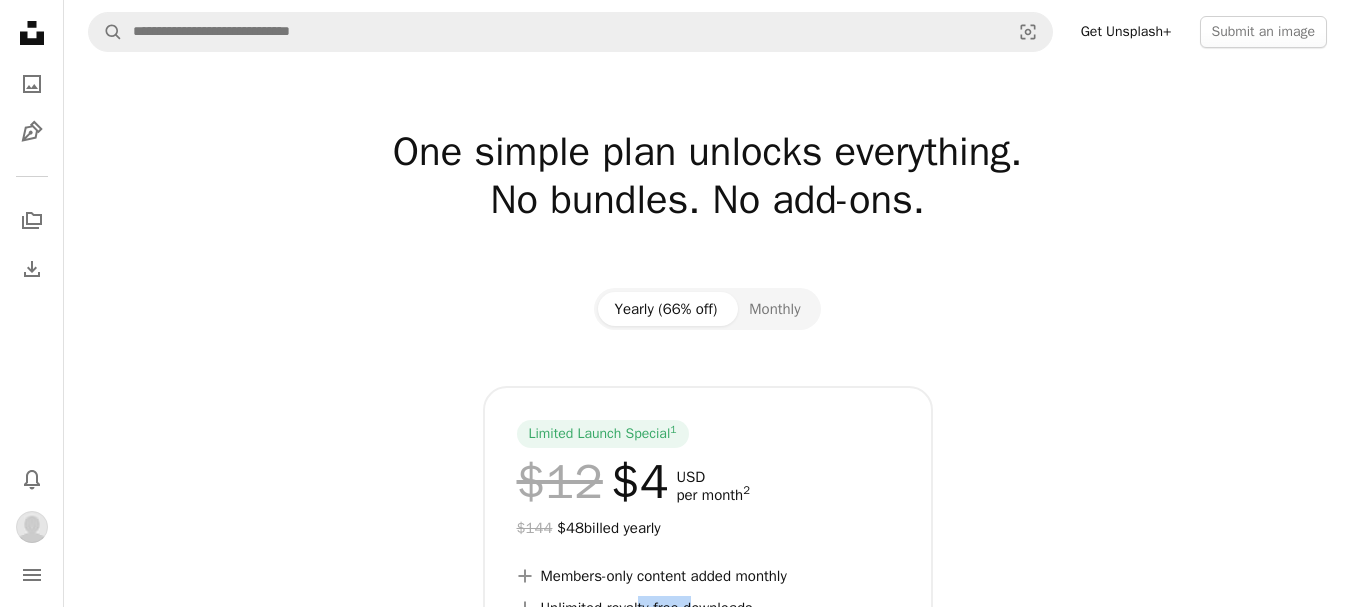 click on "Unsplash logo Unsplash Home" 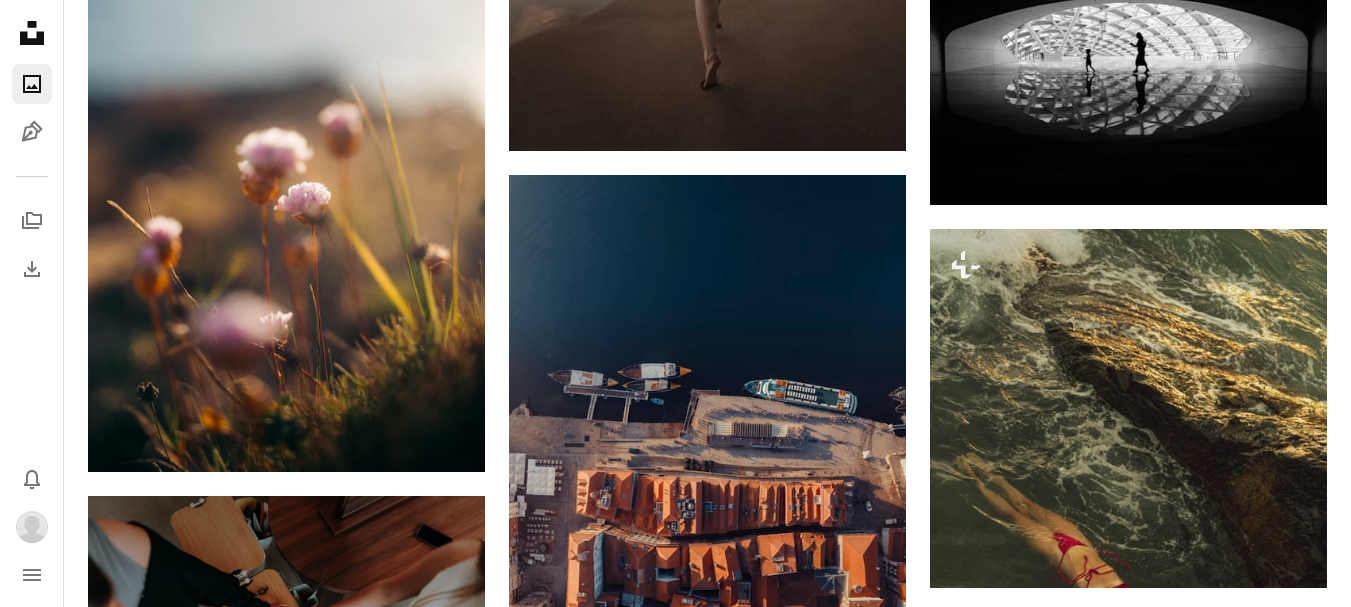 scroll, scrollTop: 1200, scrollLeft: 0, axis: vertical 